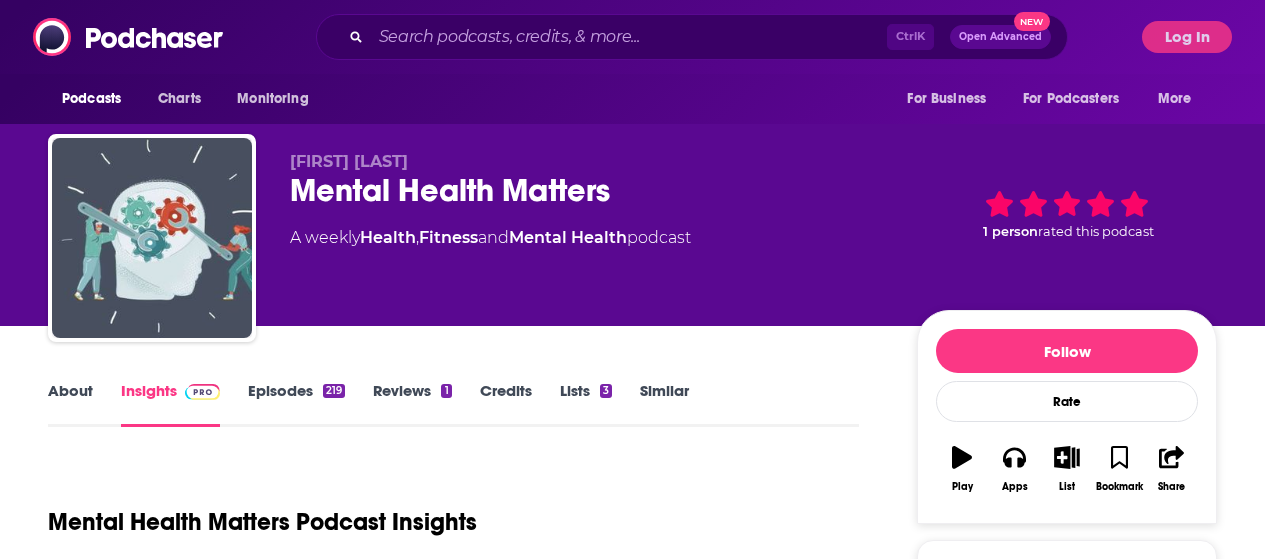 scroll, scrollTop: 0, scrollLeft: 0, axis: both 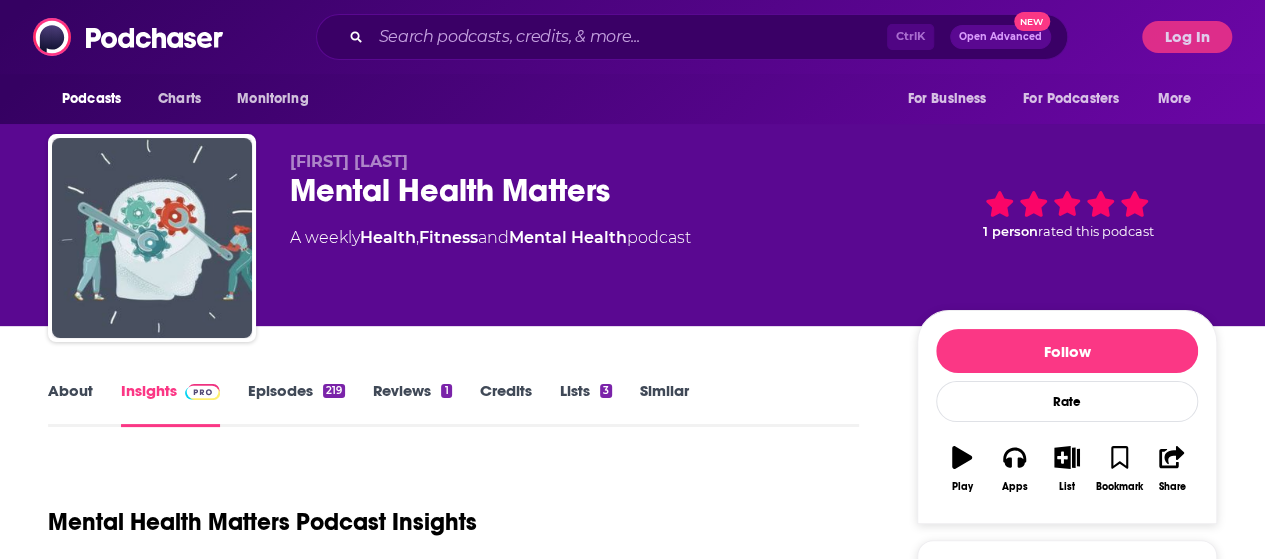 drag, startPoint x: 1279, startPoint y: 41, endPoint x: 1268, endPoint y: -103, distance: 144.41953 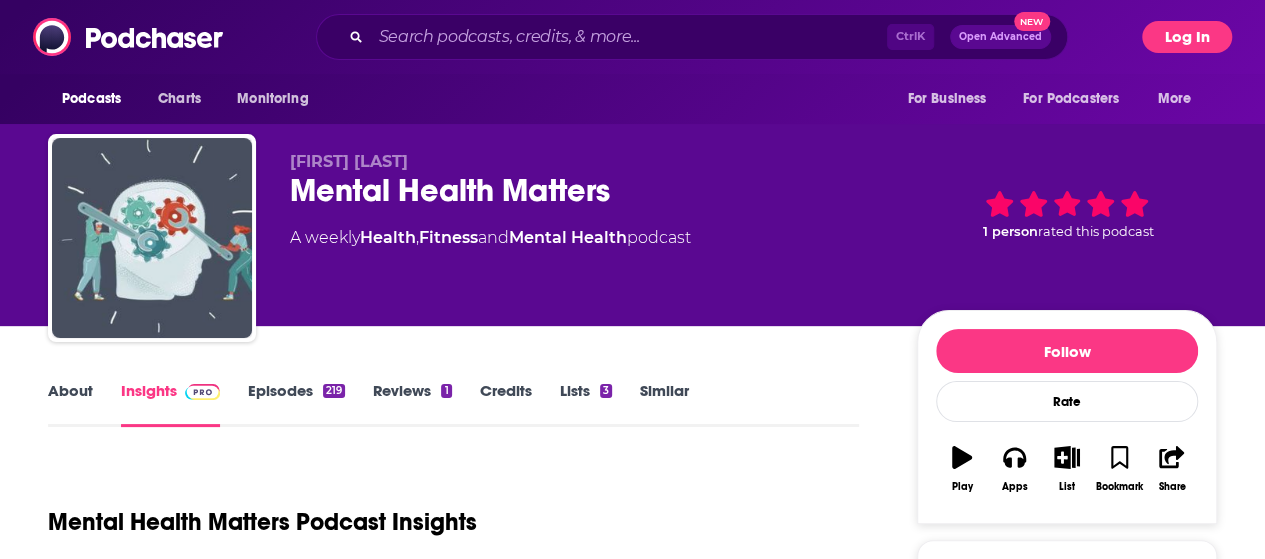 click on "Log In" at bounding box center (1187, 37) 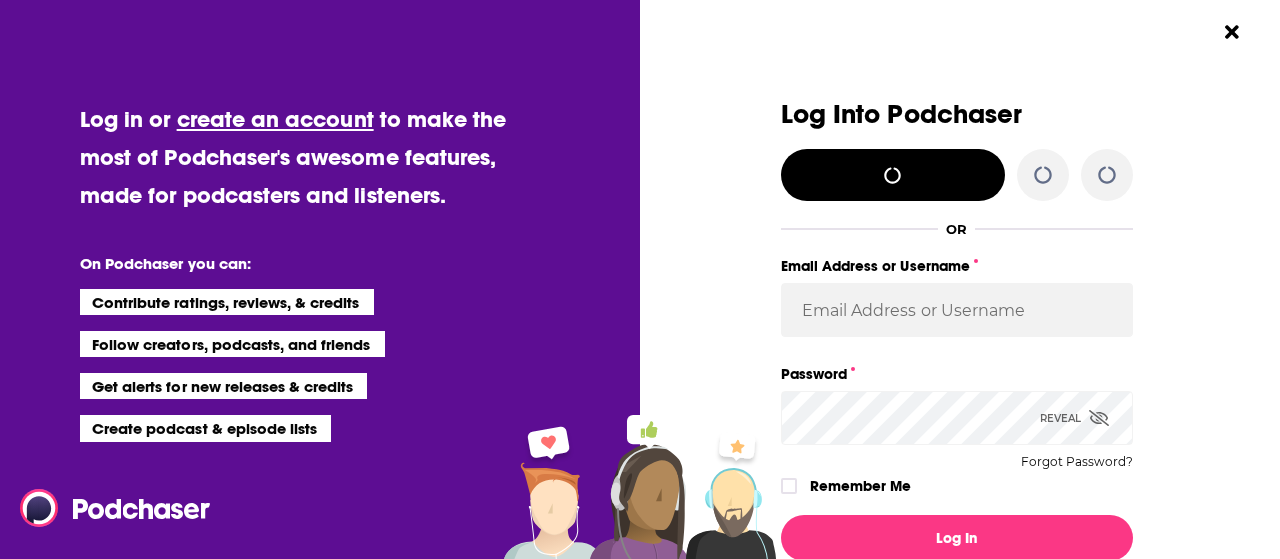 type 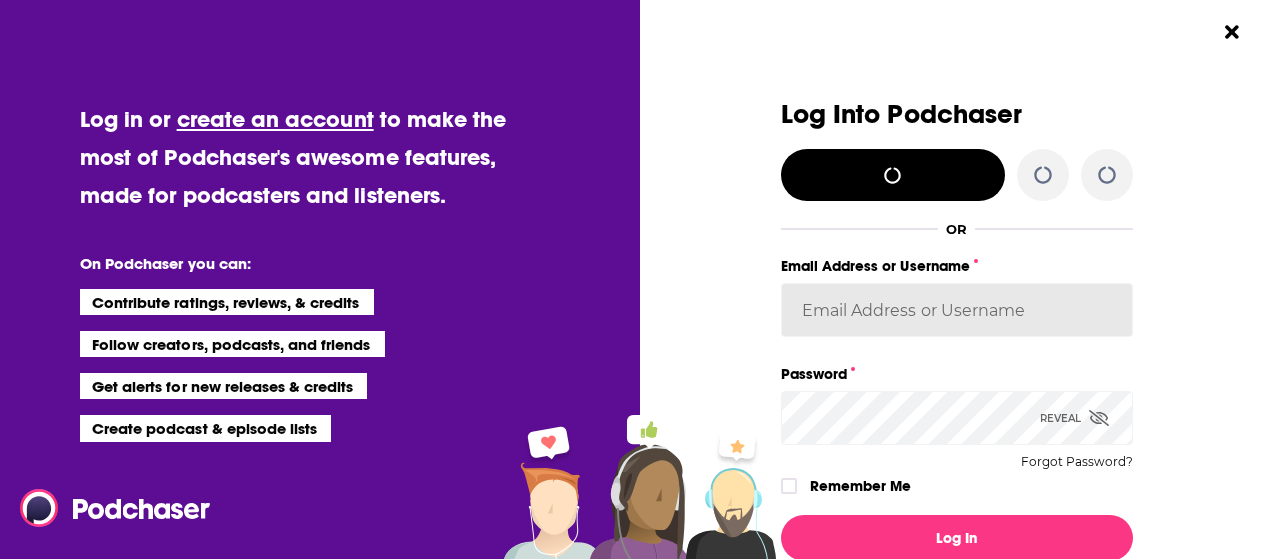 type on "candirose777" 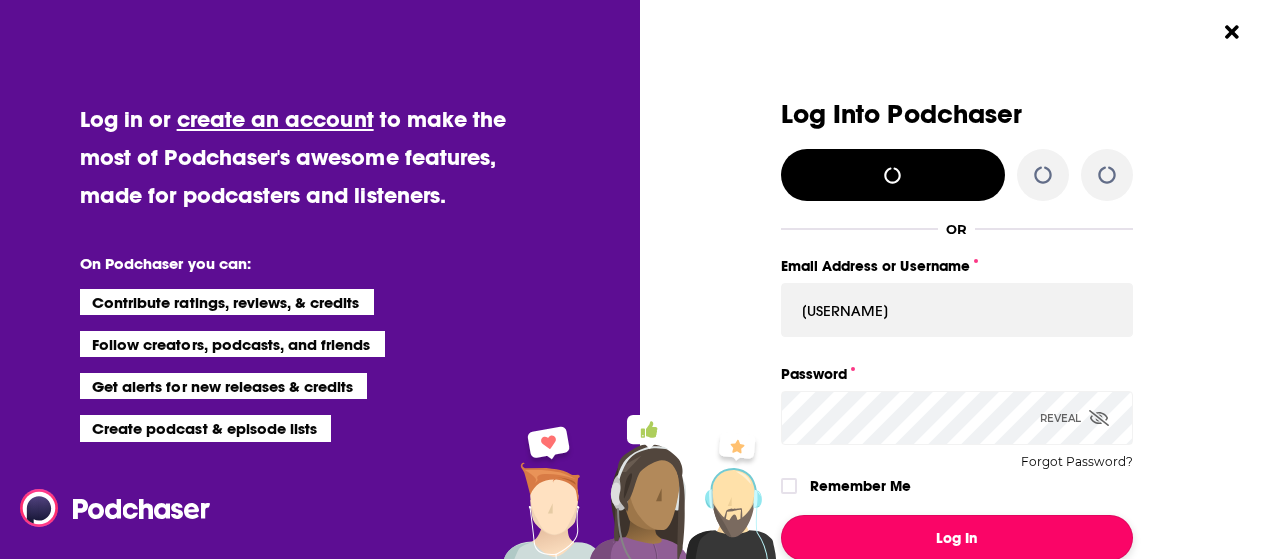 click on "Log In" at bounding box center (957, 538) 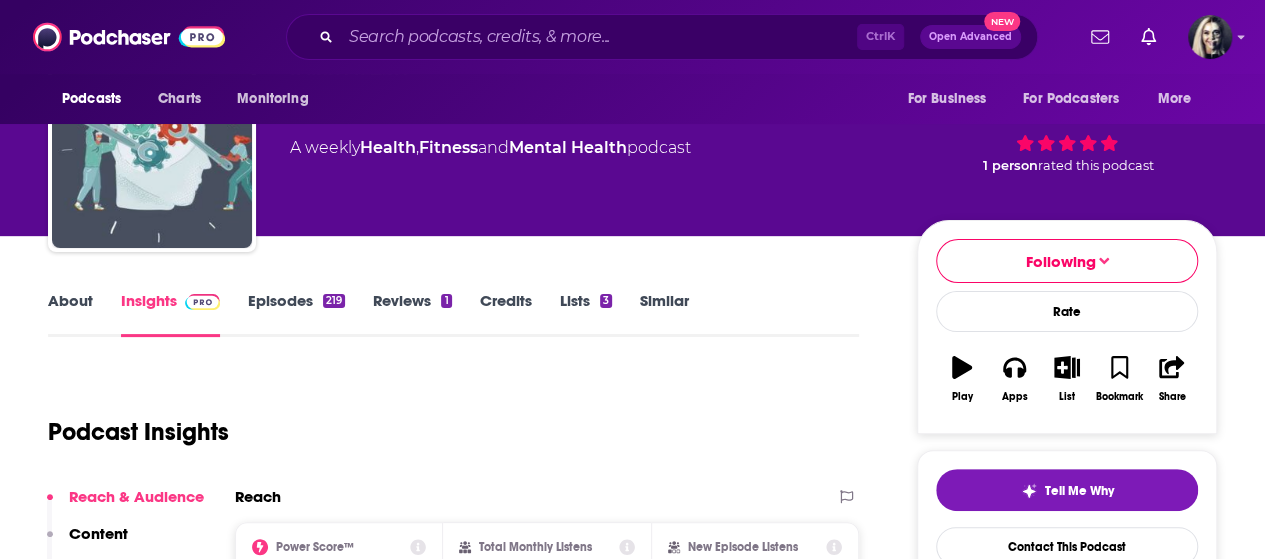 scroll, scrollTop: 0, scrollLeft: 0, axis: both 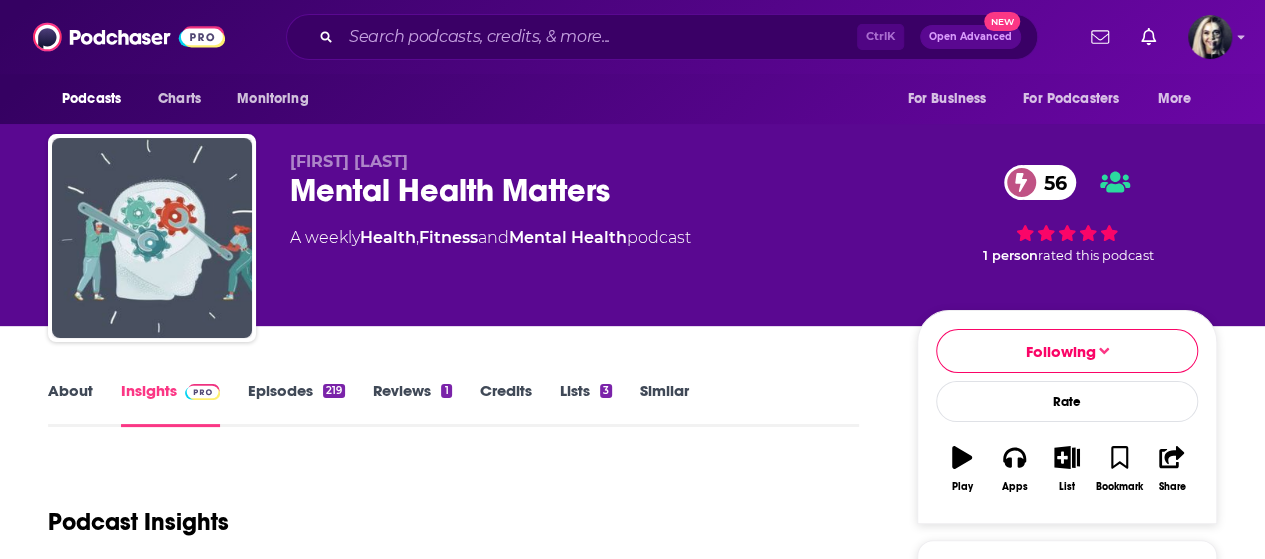 click on "Episodes 219" at bounding box center [296, 404] 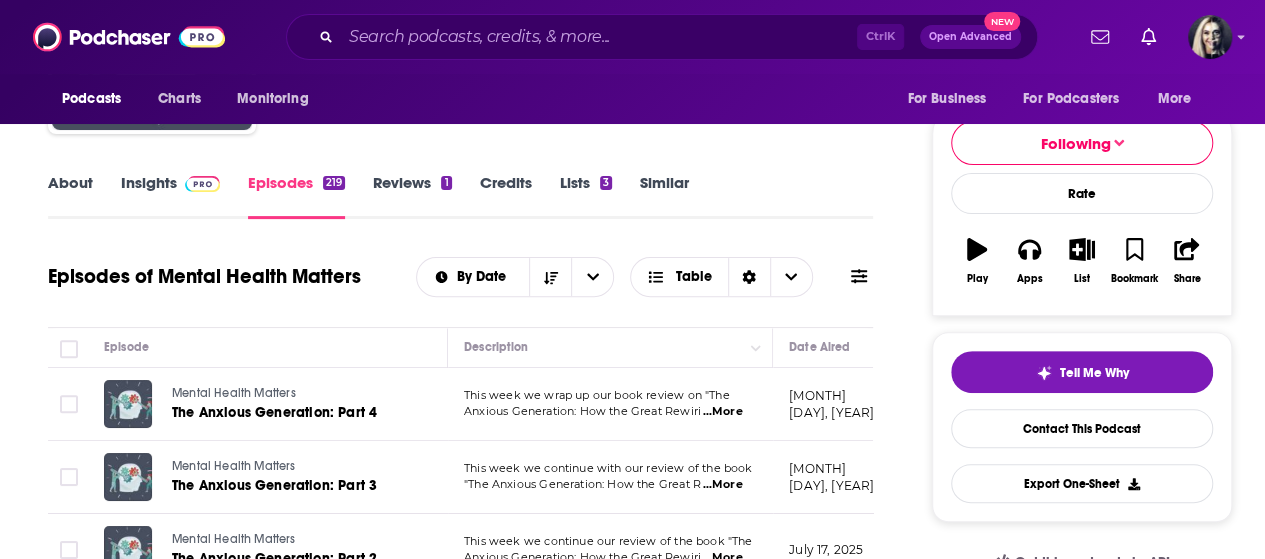 scroll, scrollTop: 0, scrollLeft: 0, axis: both 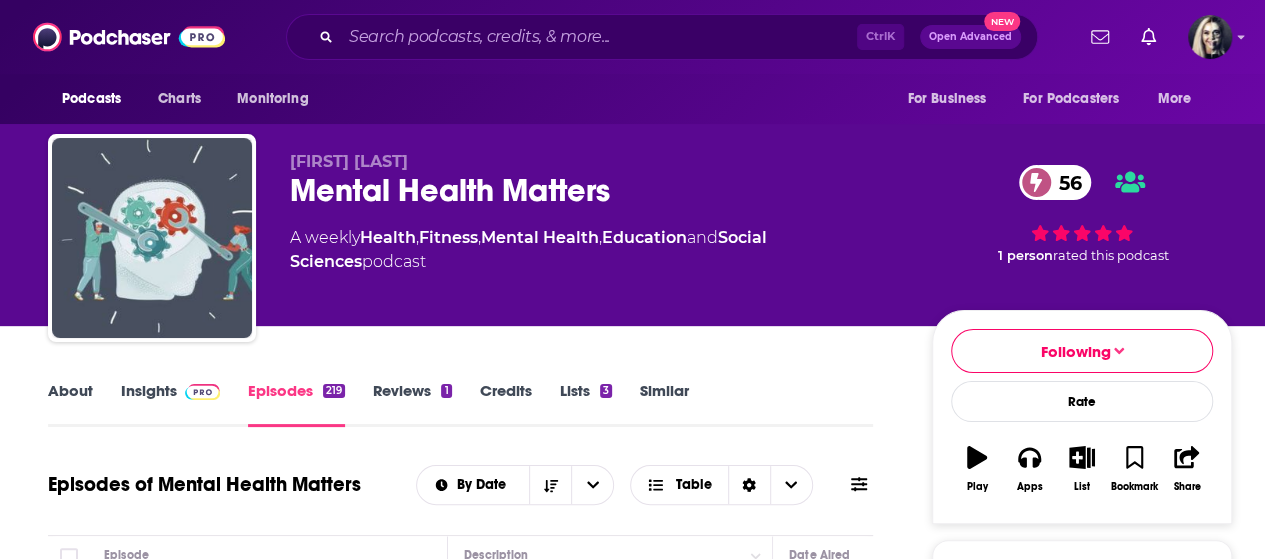click on "About" at bounding box center (70, 404) 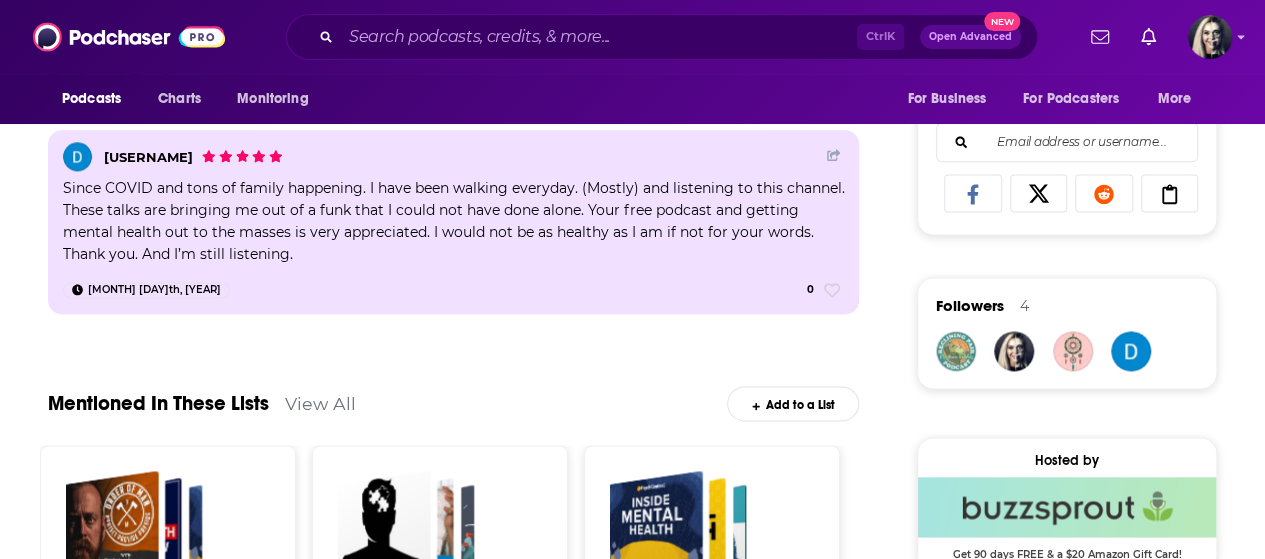 scroll, scrollTop: 0, scrollLeft: 0, axis: both 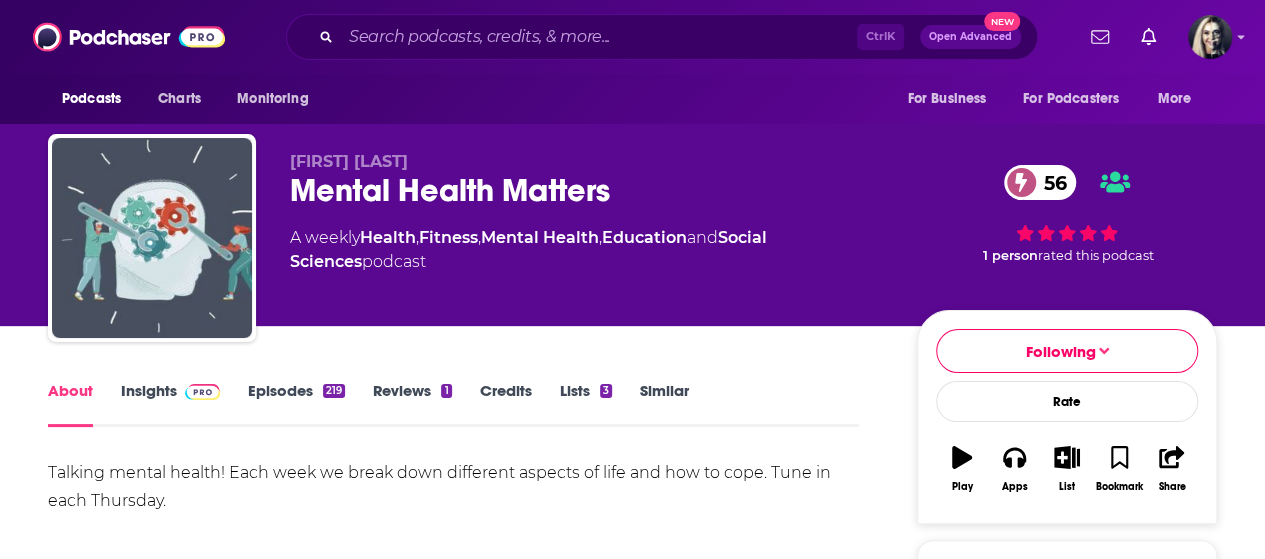 click on "Insights" at bounding box center [170, 404] 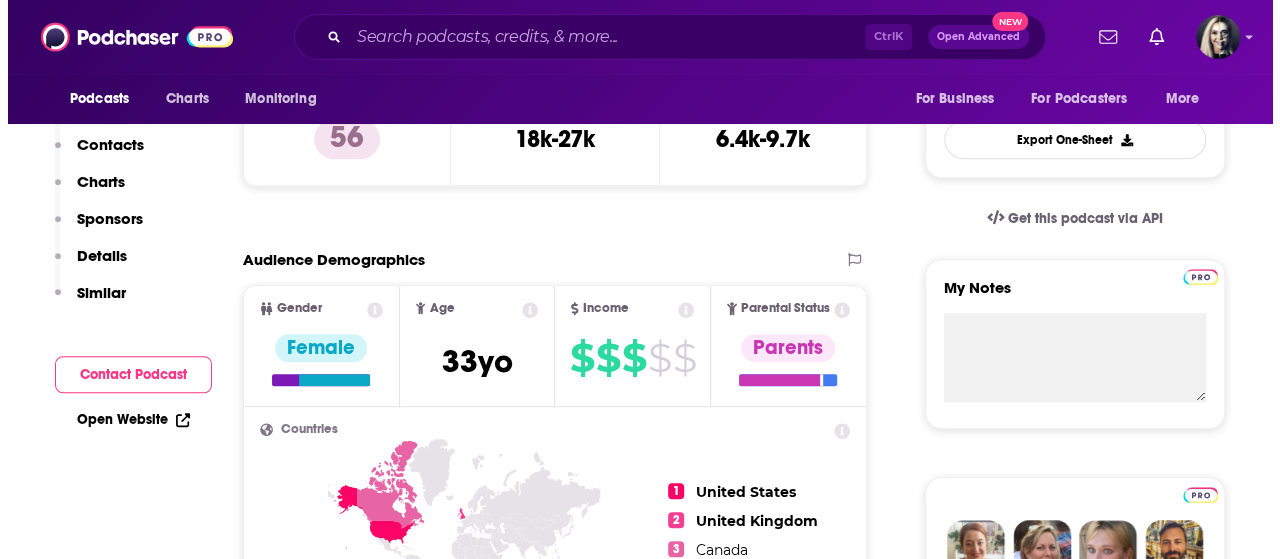 scroll, scrollTop: 0, scrollLeft: 0, axis: both 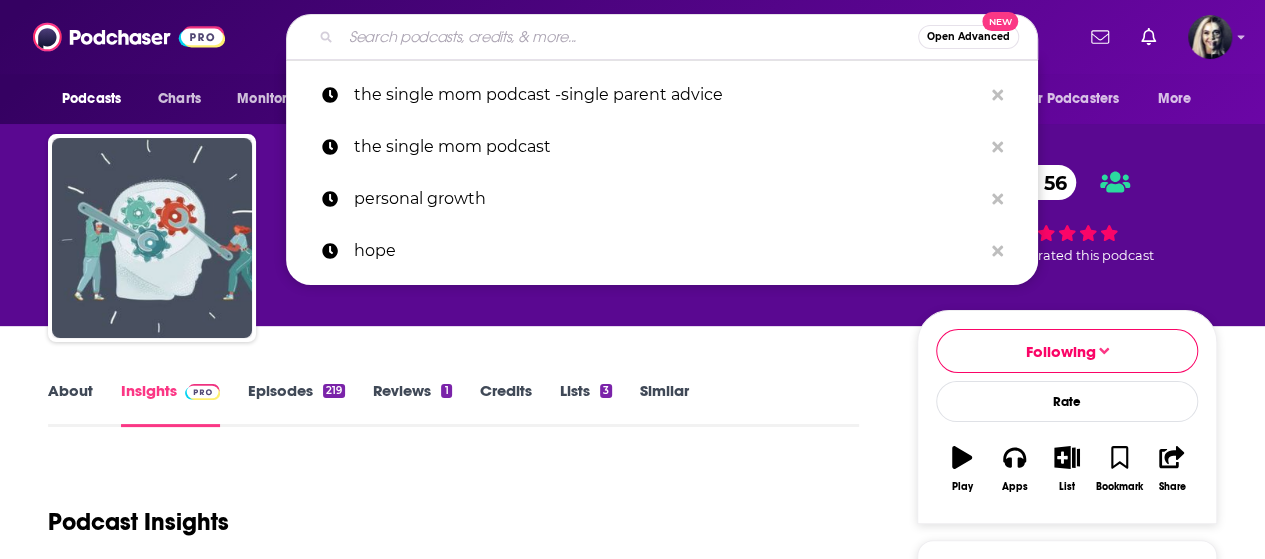 click at bounding box center [629, 37] 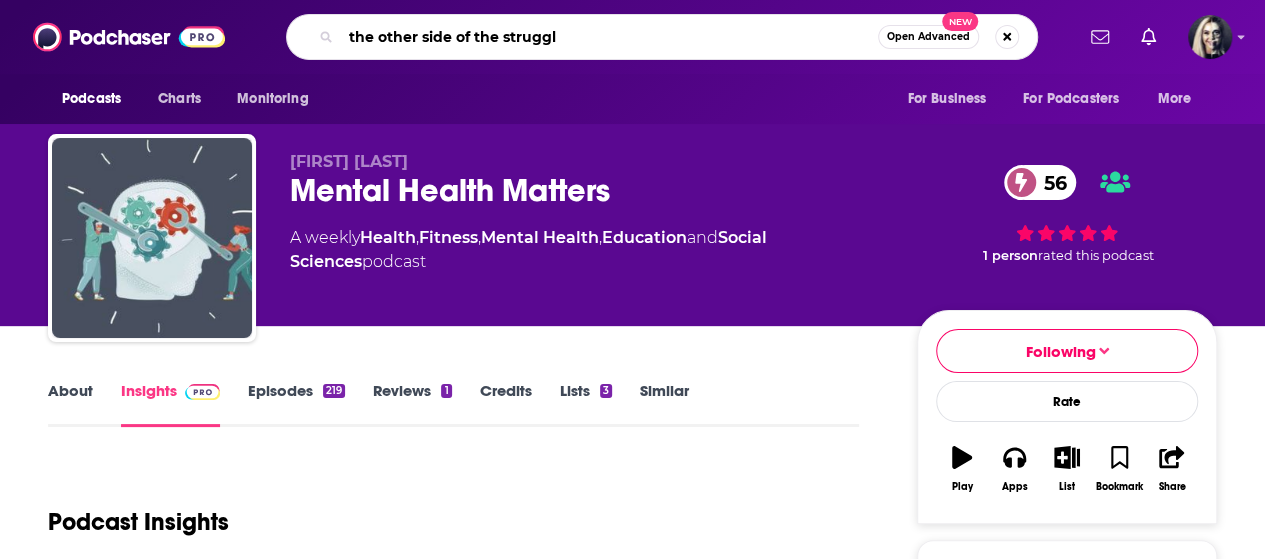 type on "the other side of the struggle" 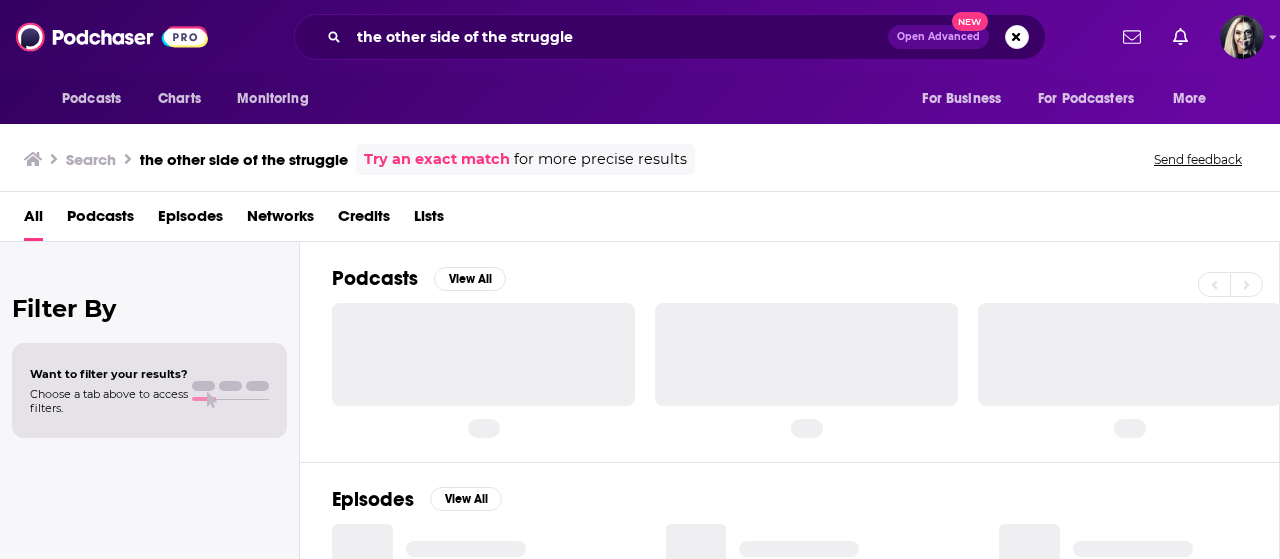 click on "Podcasts" at bounding box center (100, 220) 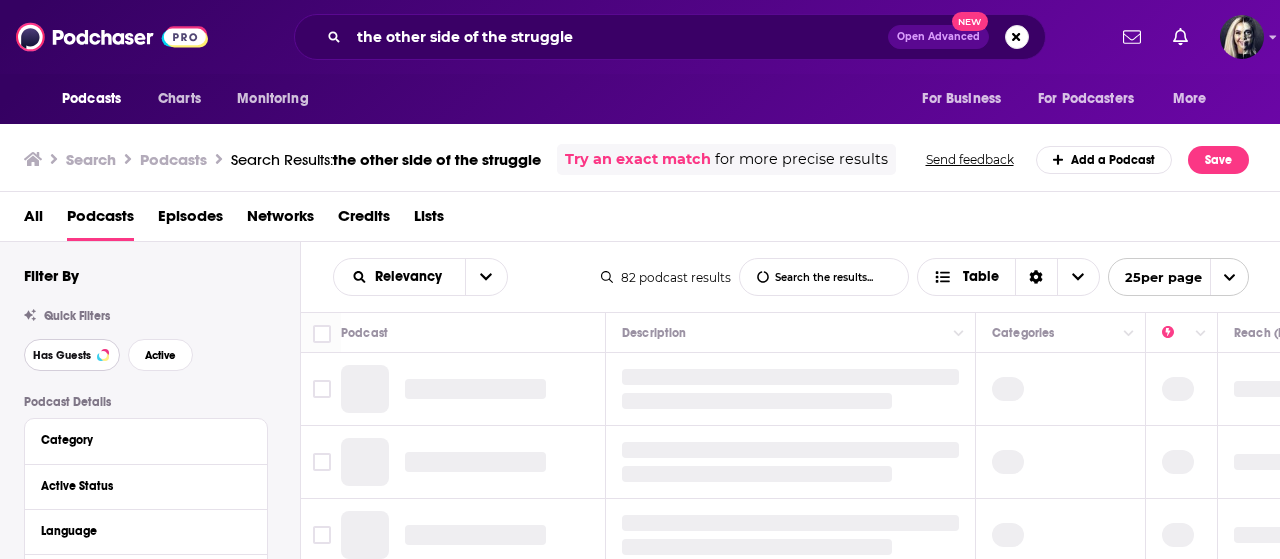 click on "Has Guests" at bounding box center (72, 355) 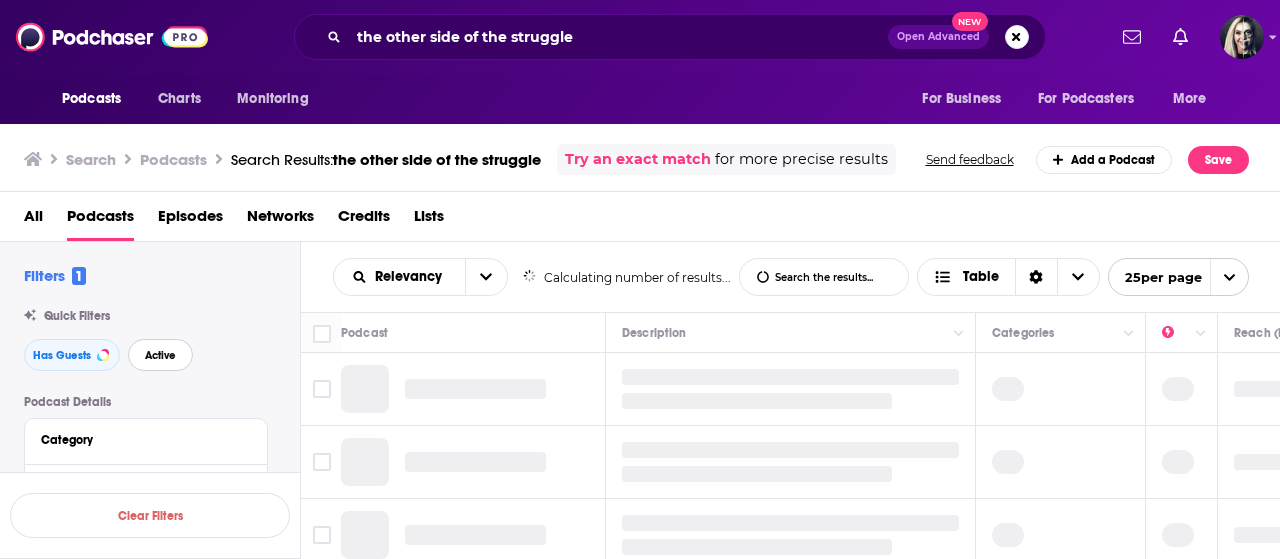 click on "Active" at bounding box center (160, 355) 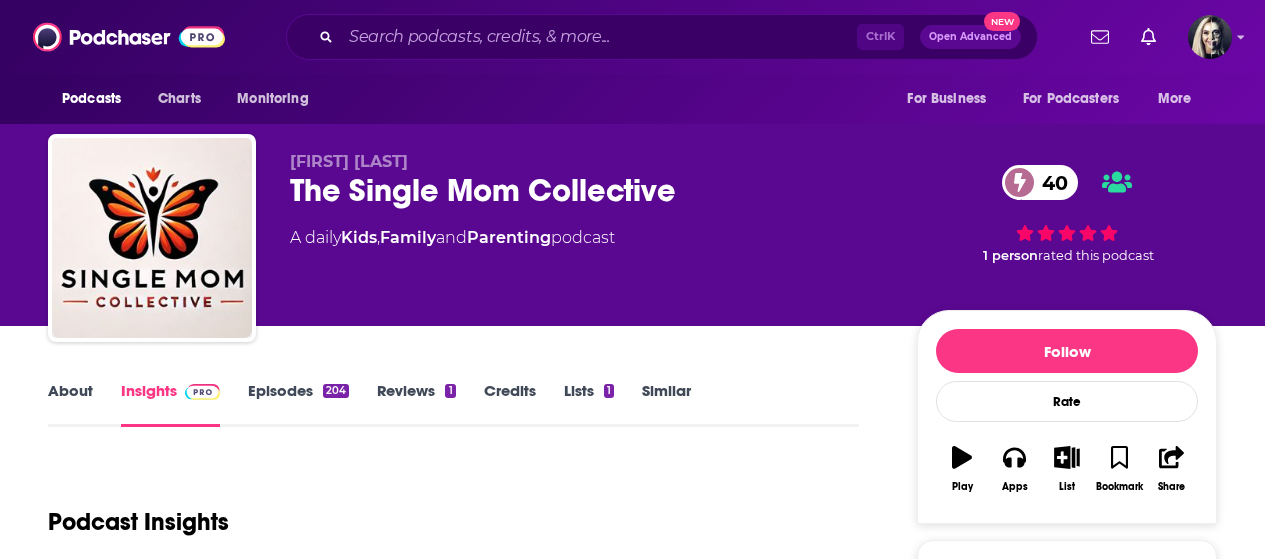 scroll, scrollTop: 0, scrollLeft: 0, axis: both 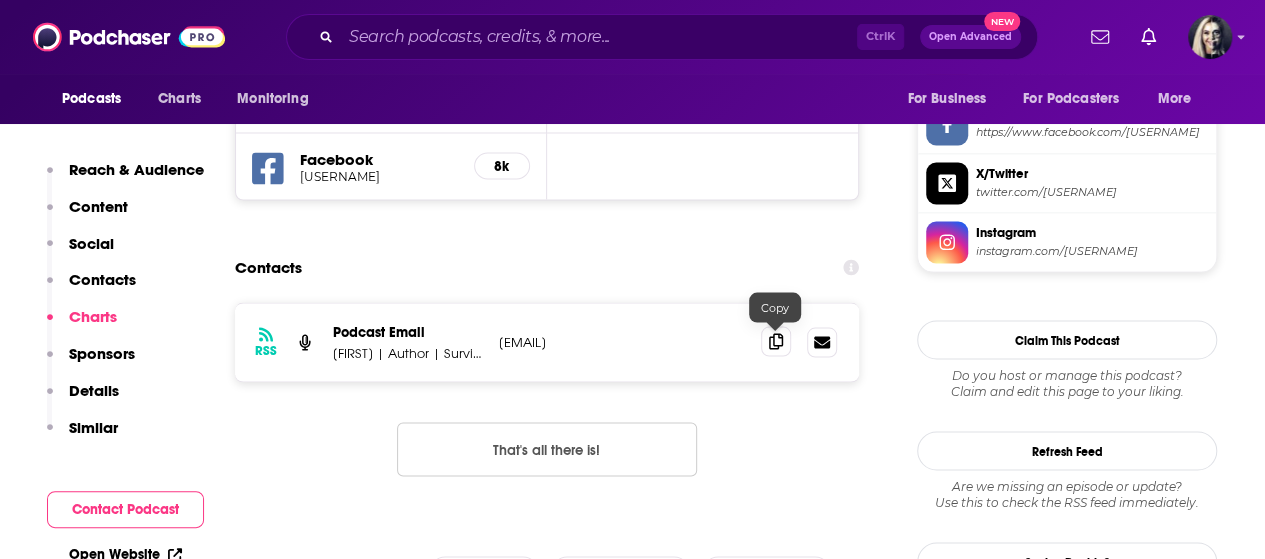 click 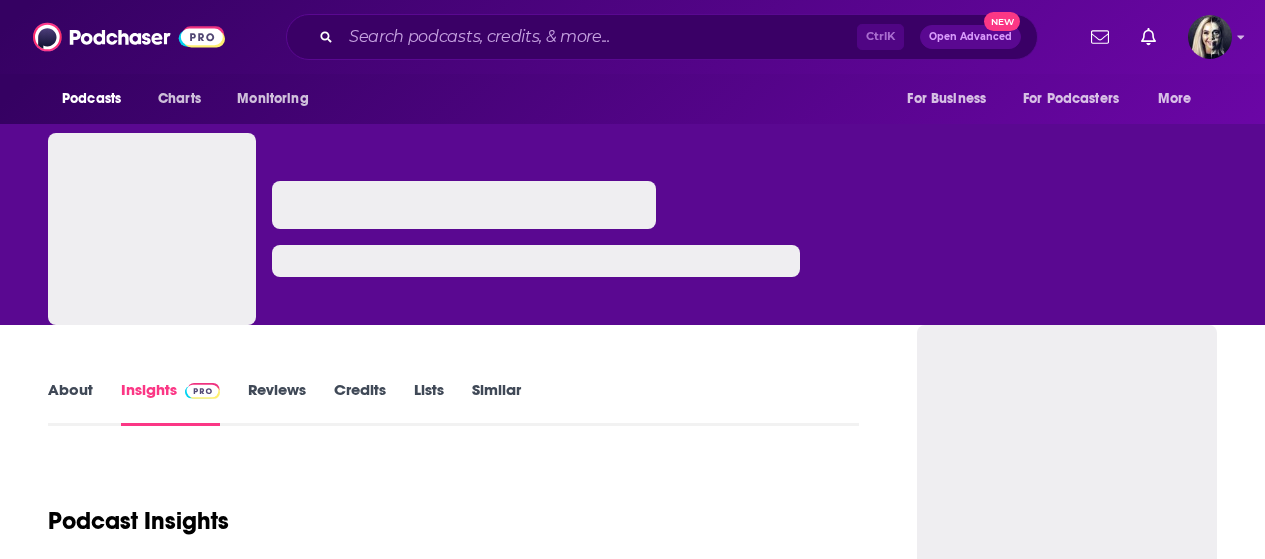 scroll, scrollTop: 0, scrollLeft: 0, axis: both 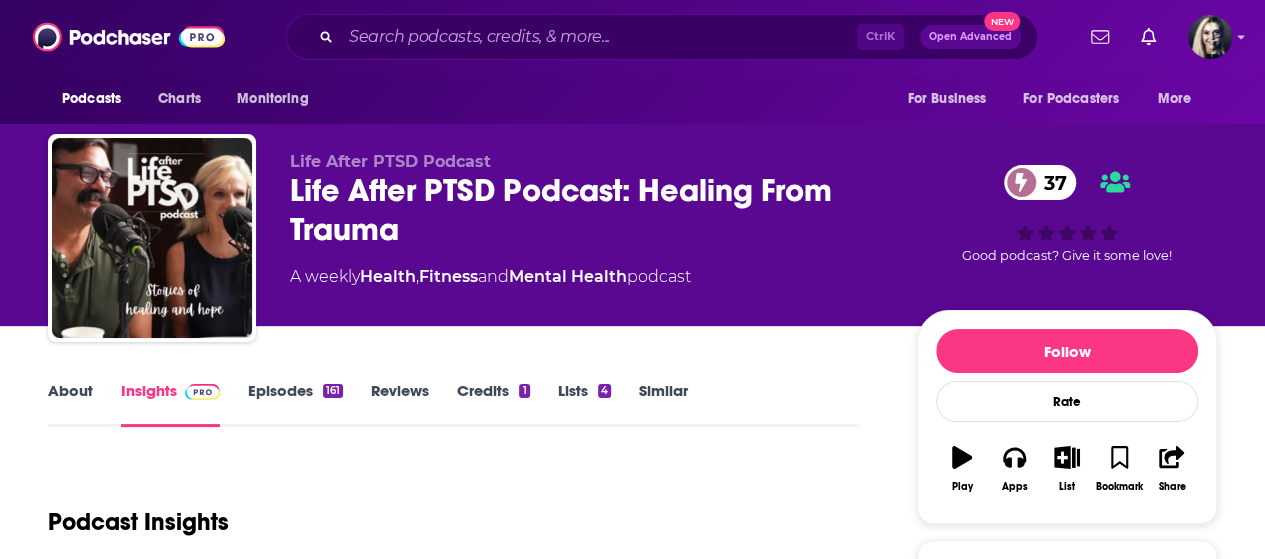 click on "Episodes 161" at bounding box center [295, 404] 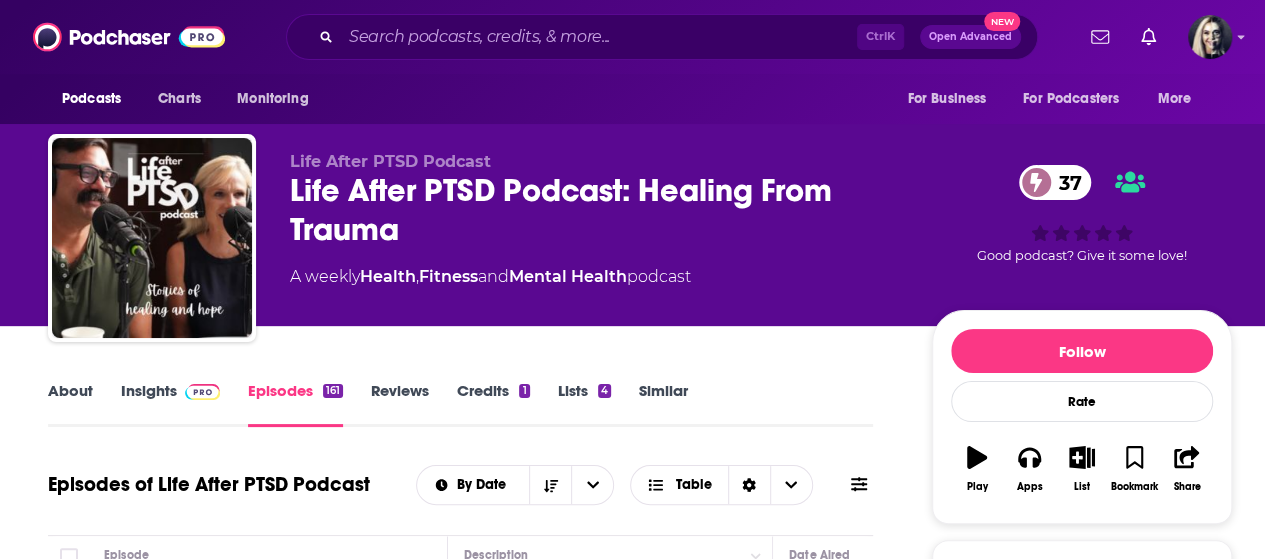 scroll, scrollTop: 361, scrollLeft: 0, axis: vertical 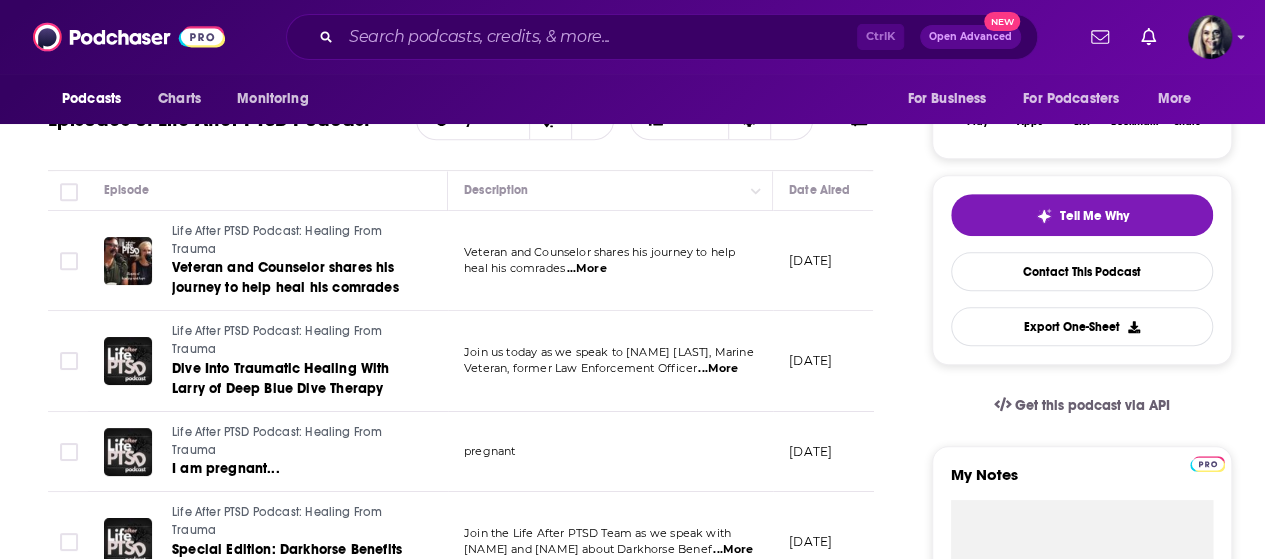 drag, startPoint x: 808, startPoint y: 258, endPoint x: 863, endPoint y: 257, distance: 55.00909 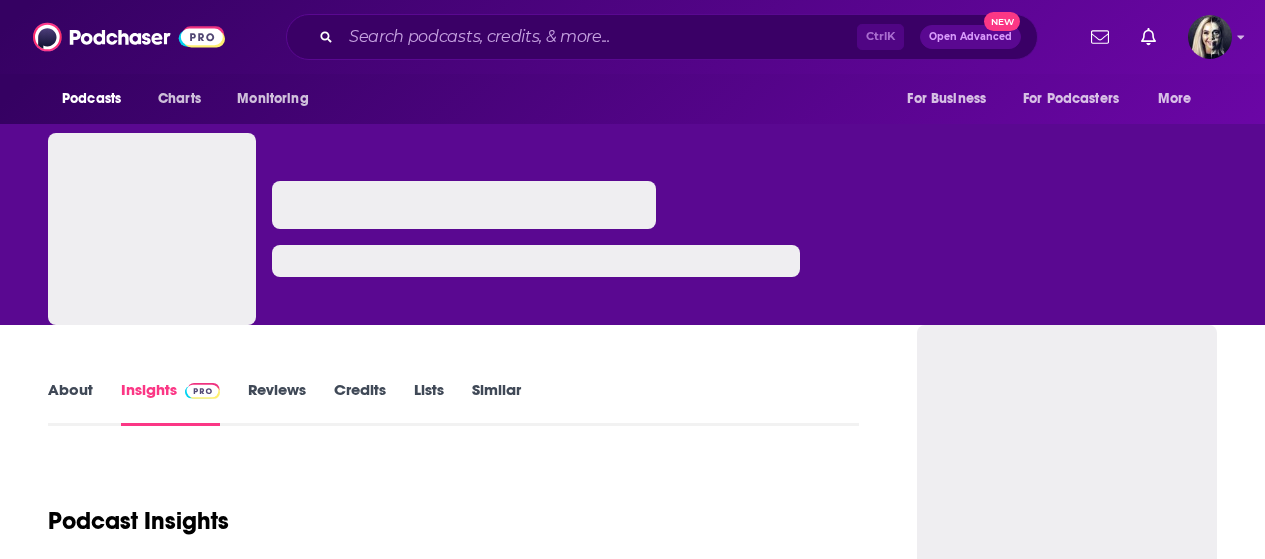 scroll, scrollTop: 0, scrollLeft: 0, axis: both 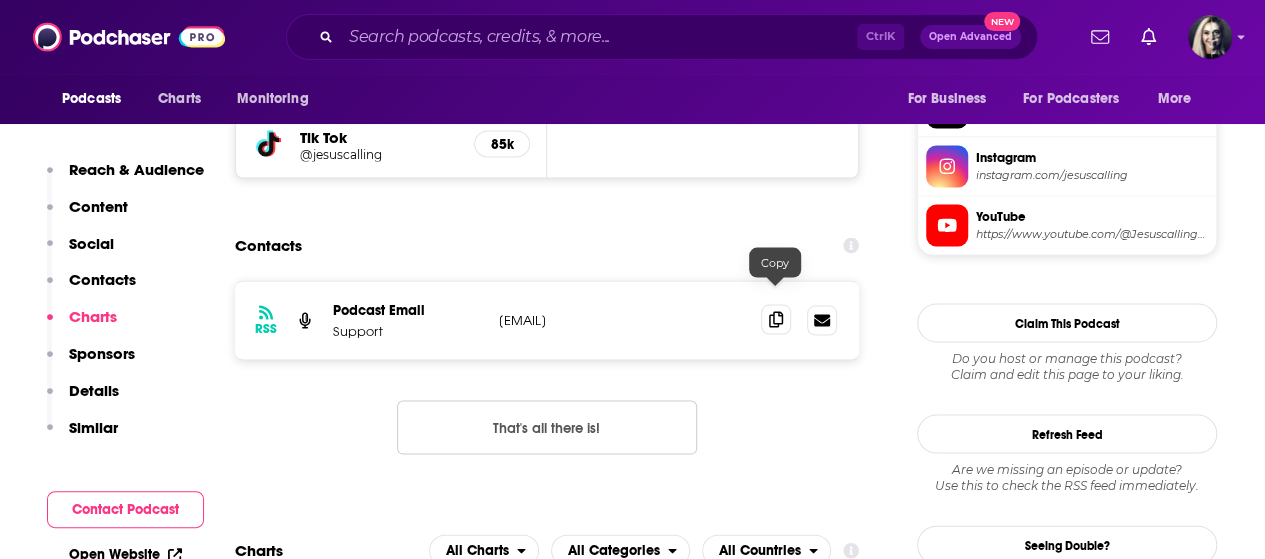click at bounding box center [776, 319] 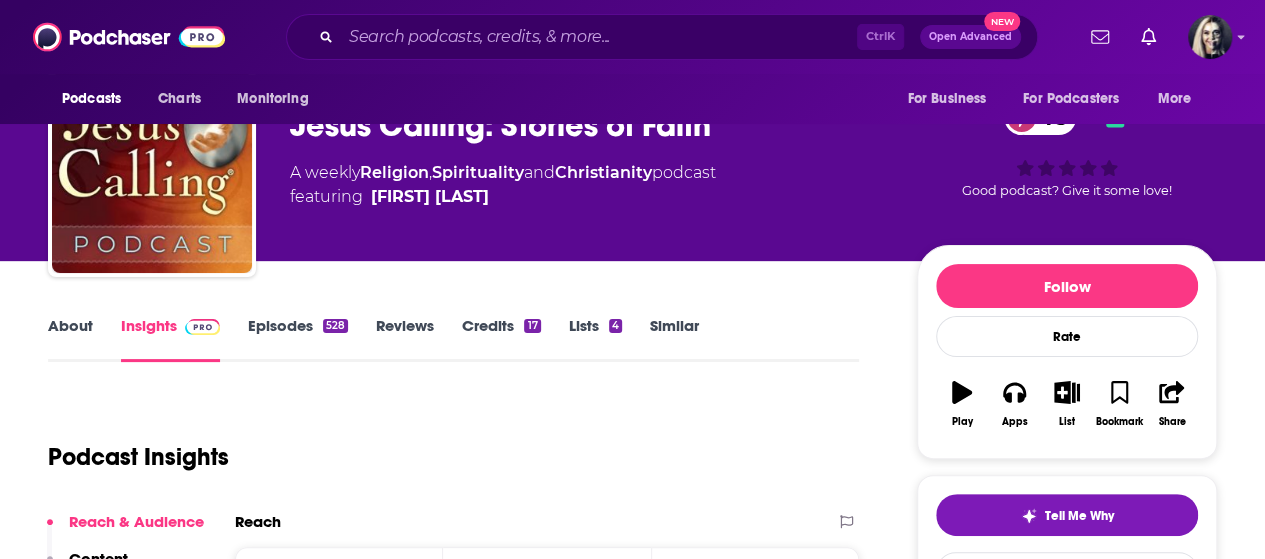 scroll, scrollTop: 0, scrollLeft: 0, axis: both 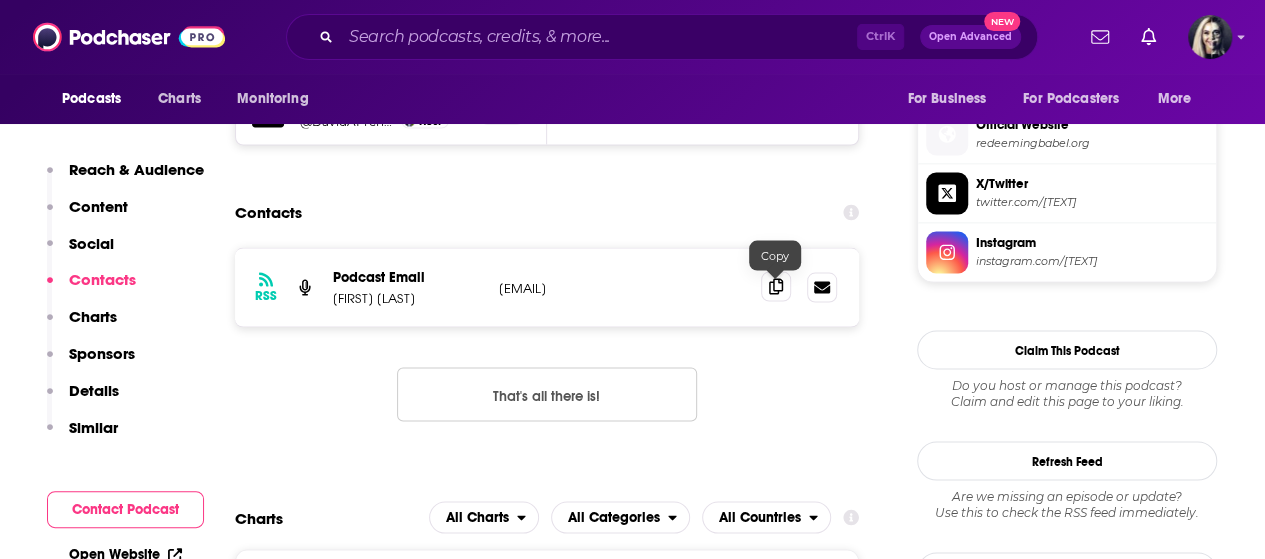 click at bounding box center (776, 286) 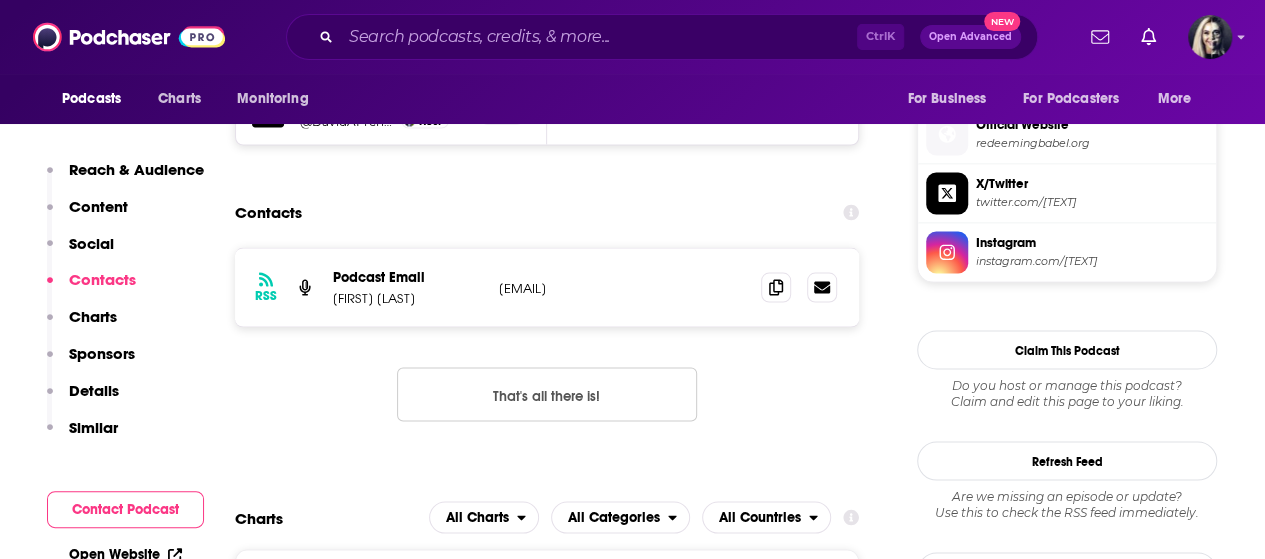 scroll, scrollTop: 2266, scrollLeft: 0, axis: vertical 